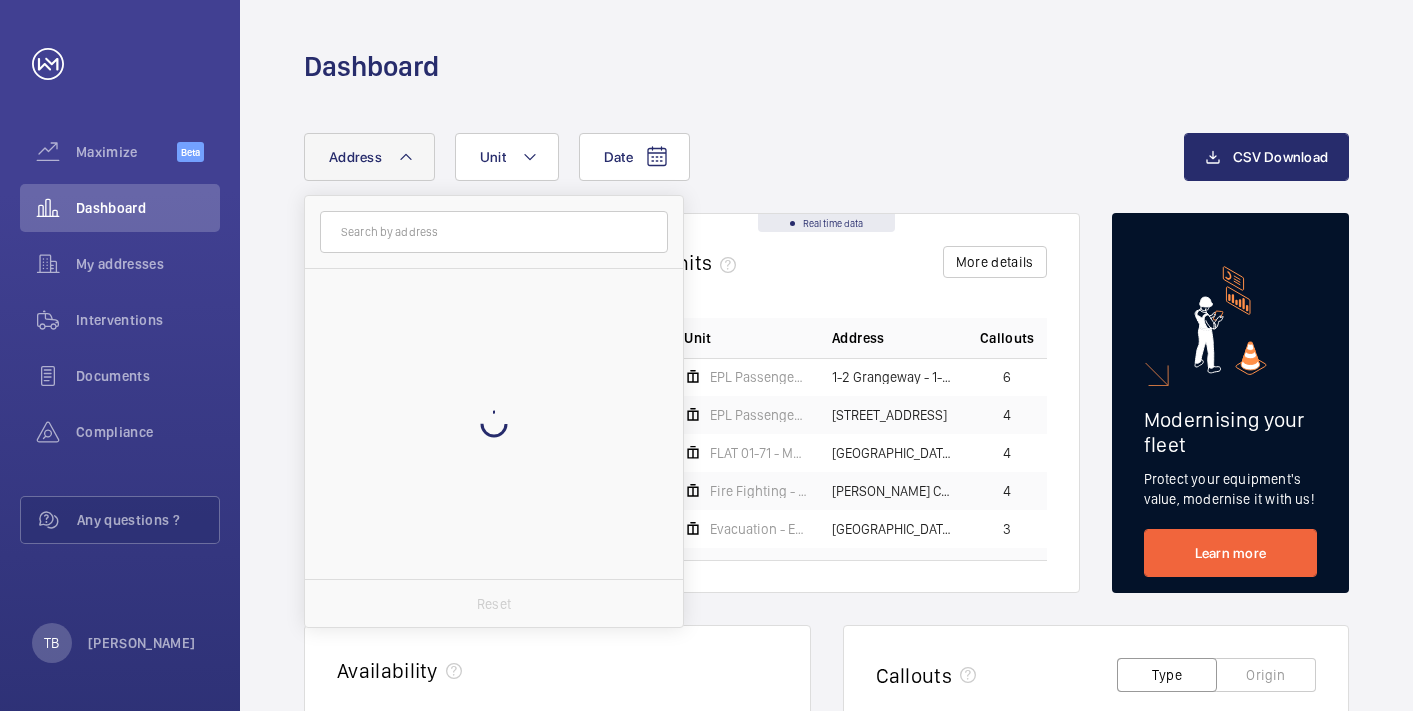 scroll, scrollTop: 0, scrollLeft: 0, axis: both 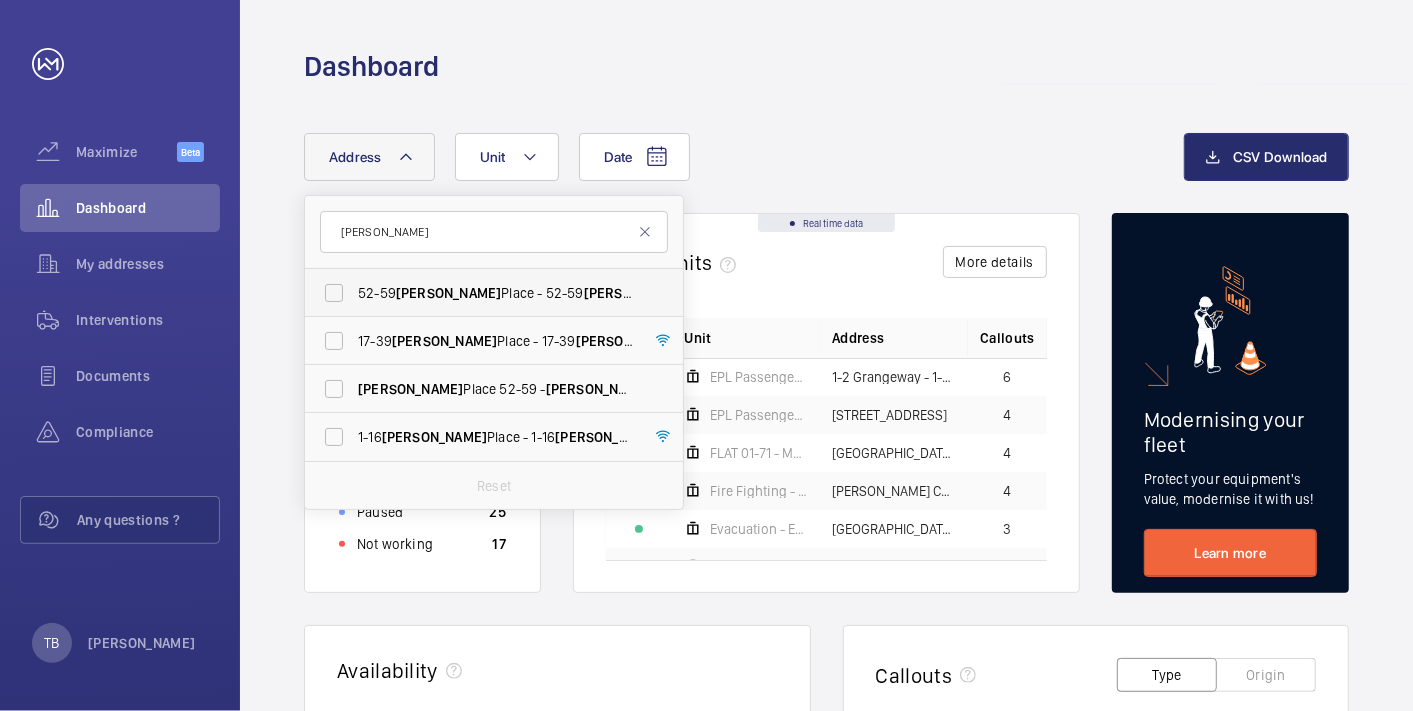 type on "[PERSON_NAME]" 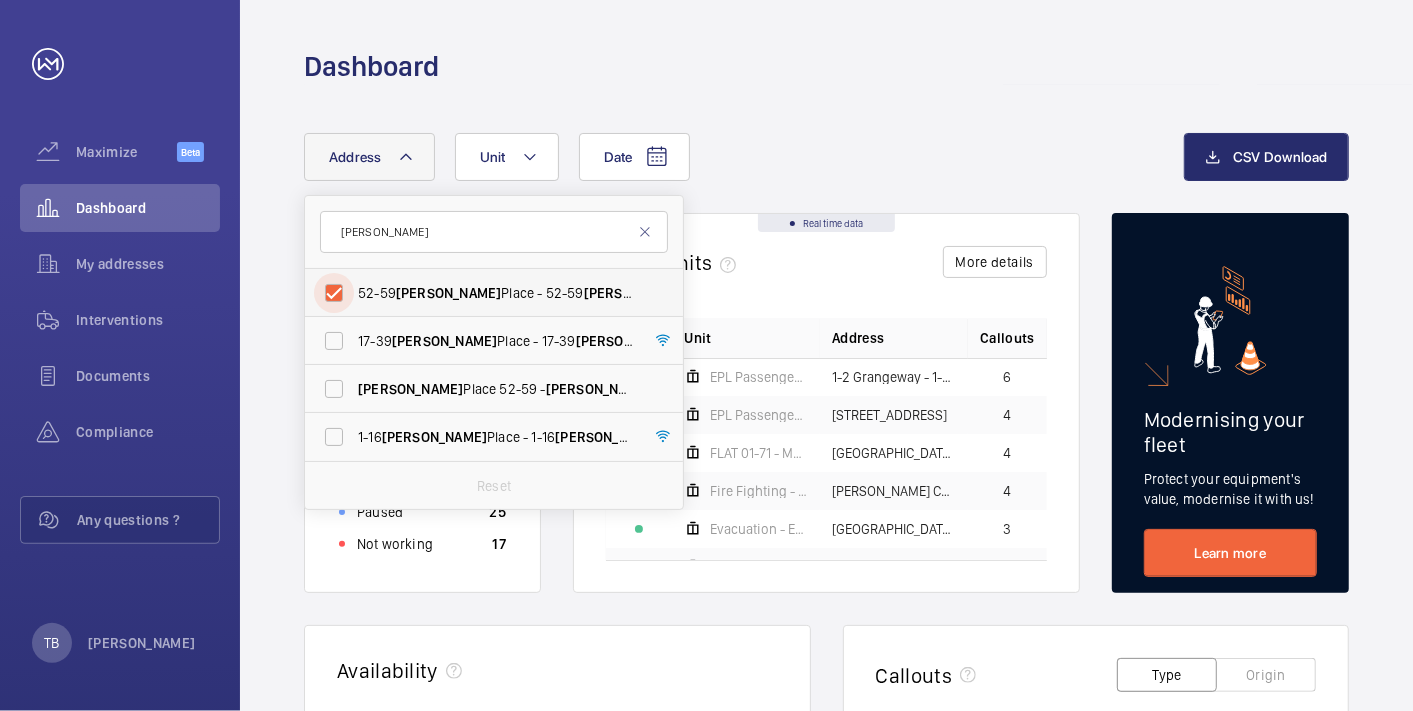 checkbox on "true" 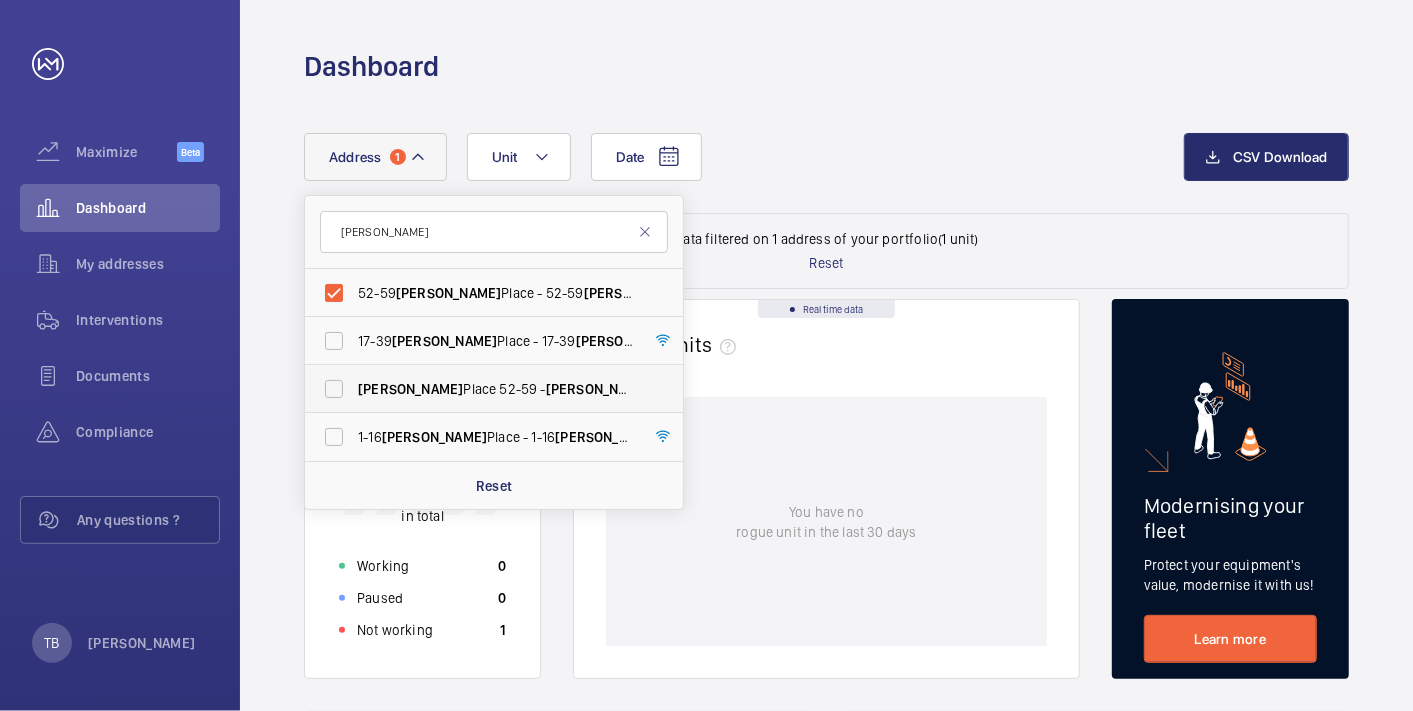 click on "[PERSON_NAME]  Place [STREET_ADDRESS][PERSON_NAME]" at bounding box center (495, 389) 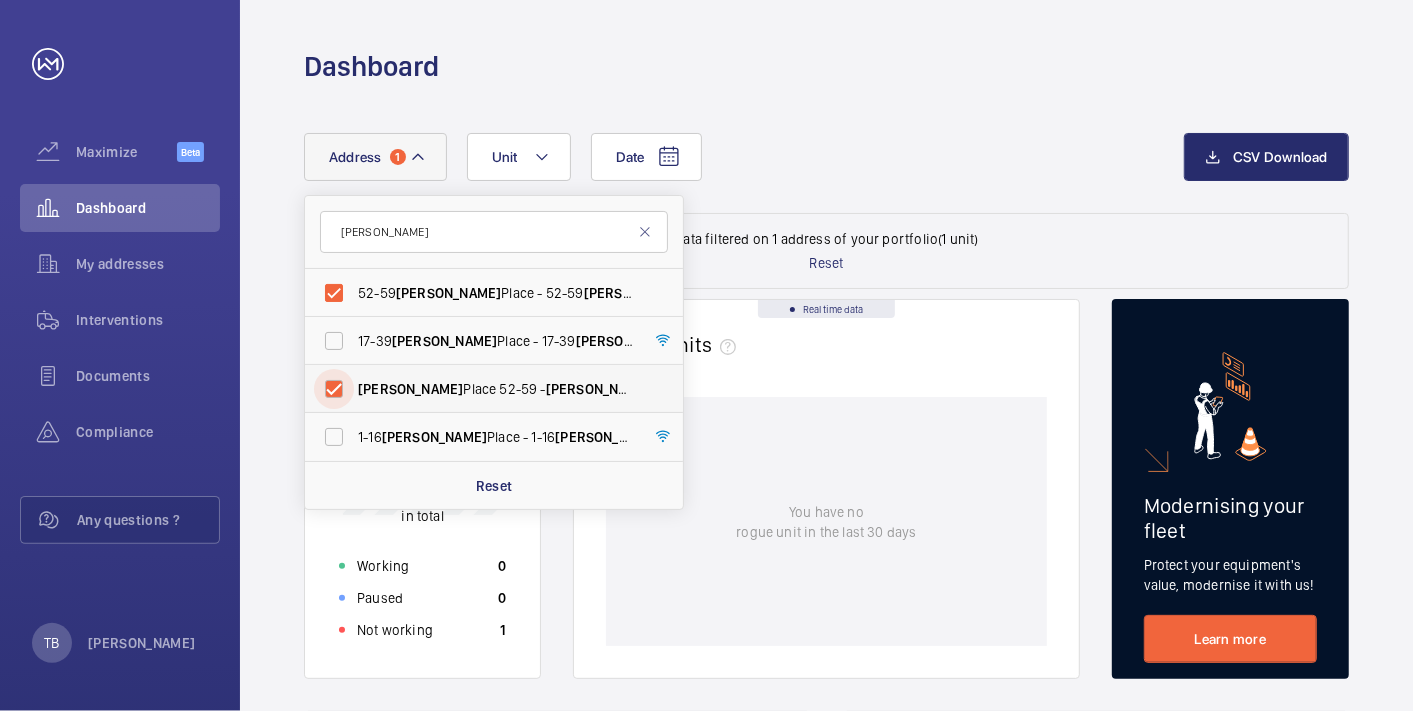 checkbox on "true" 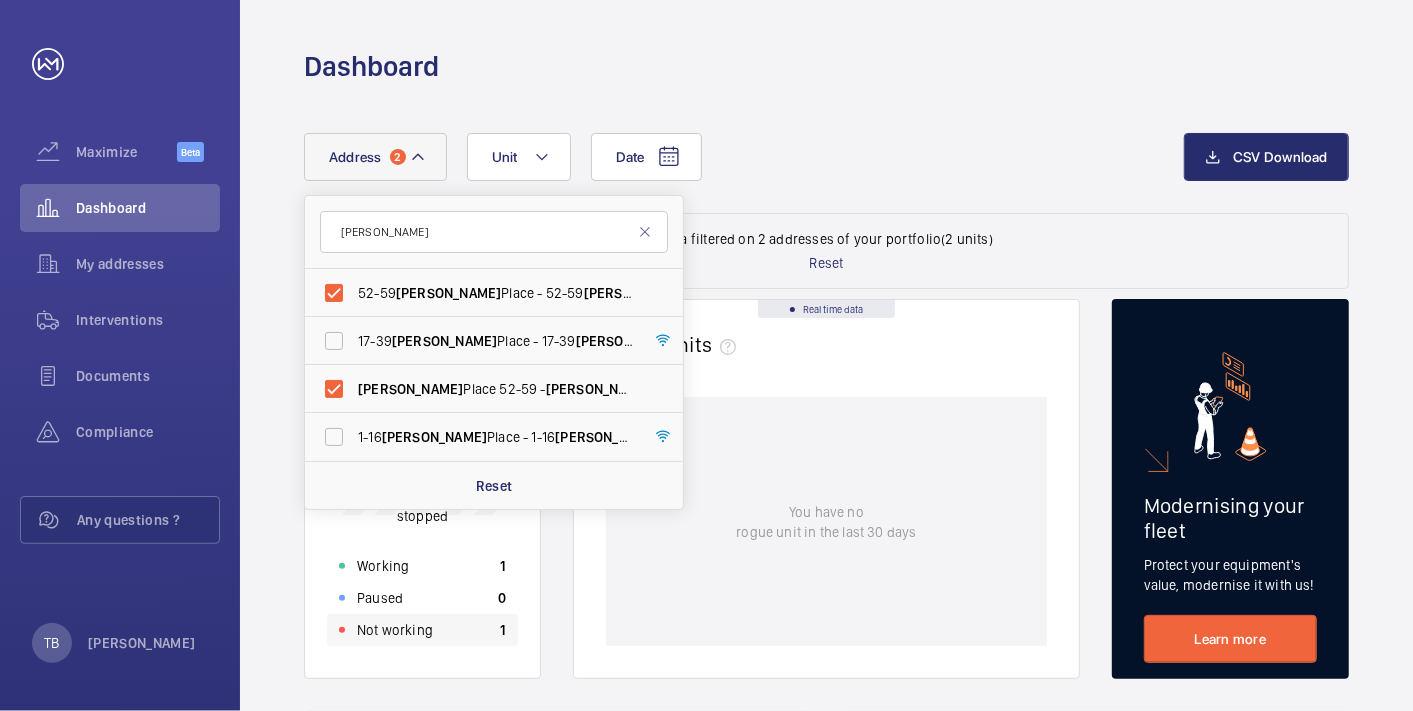 click on "Not working" 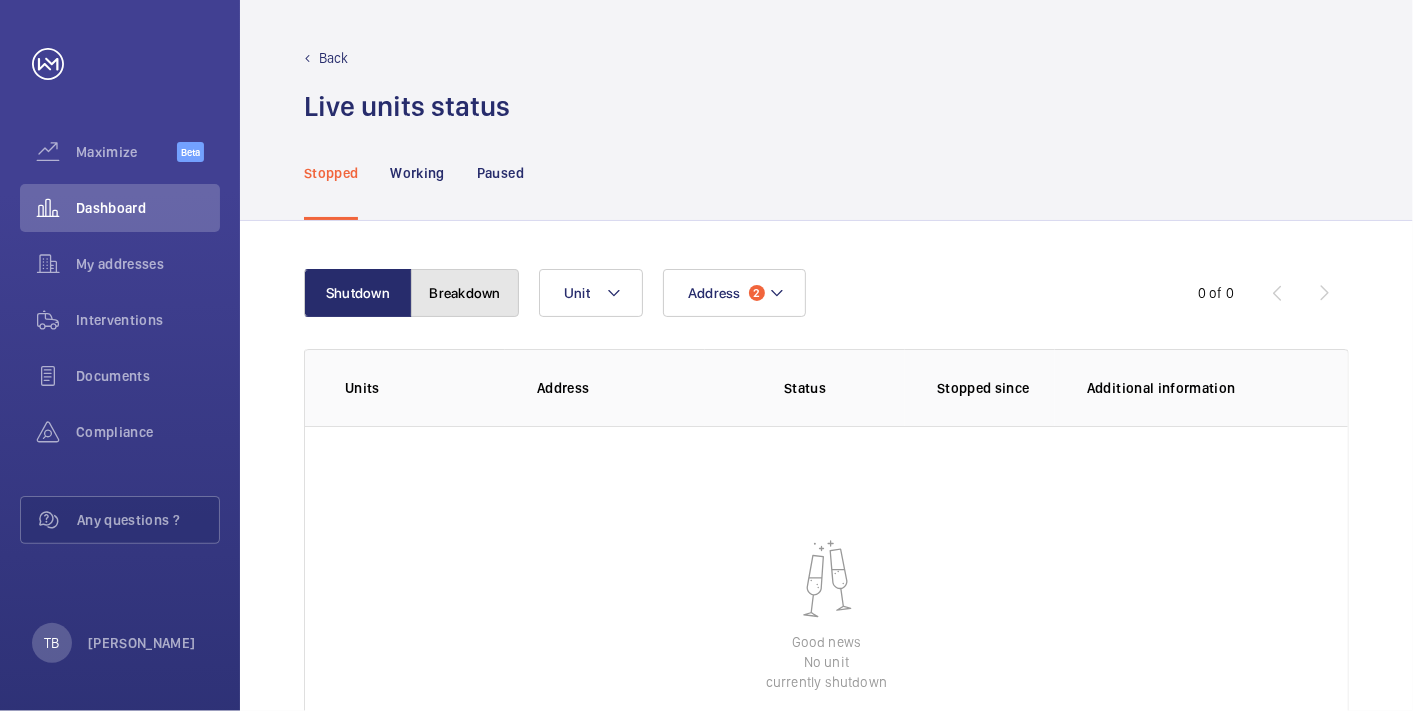 click on "Breakdown" 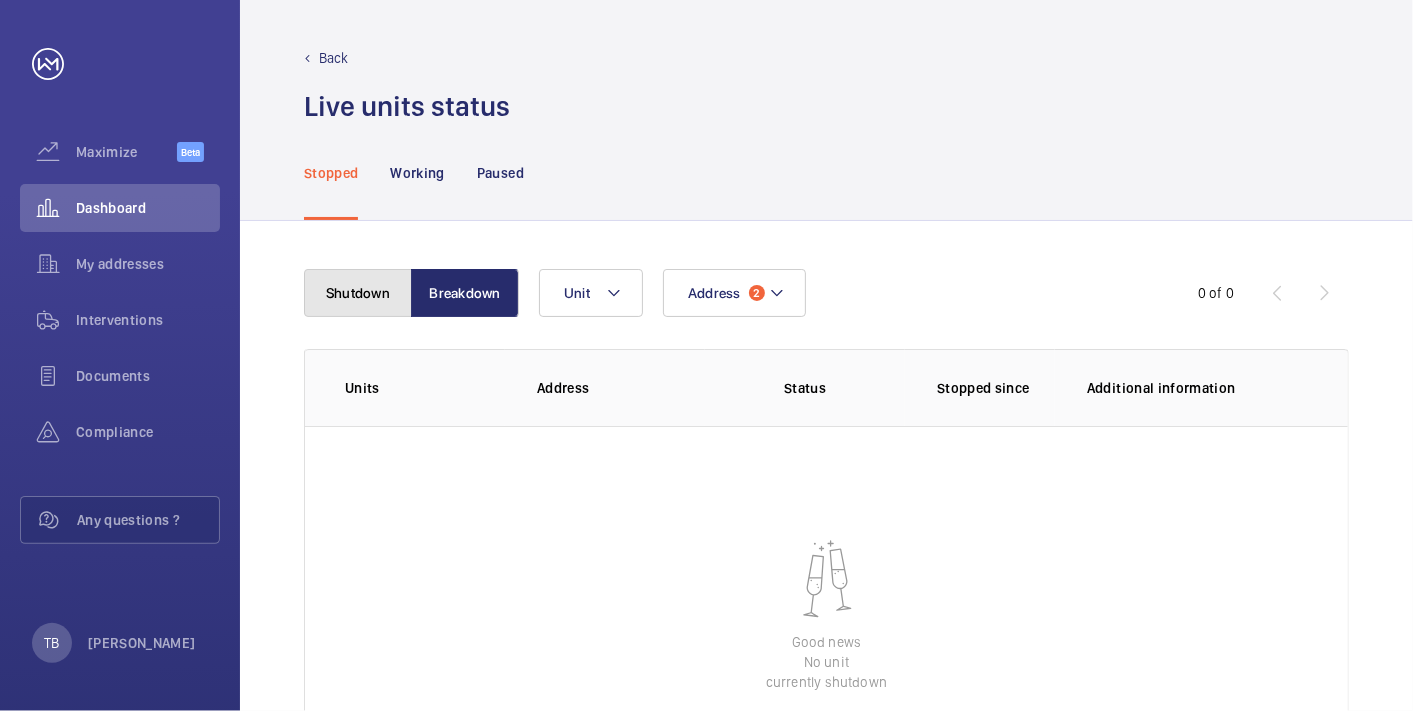 click on "Shutdown" 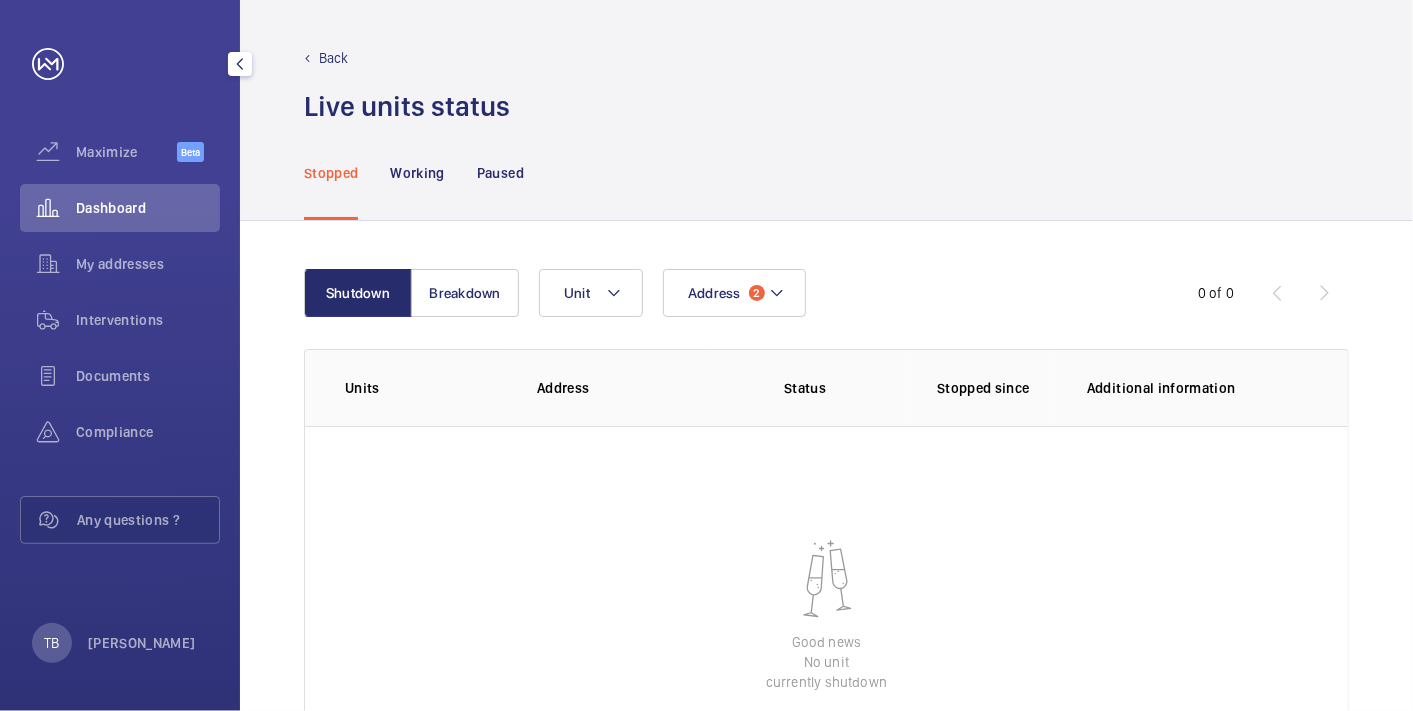 click on "Dashboard" 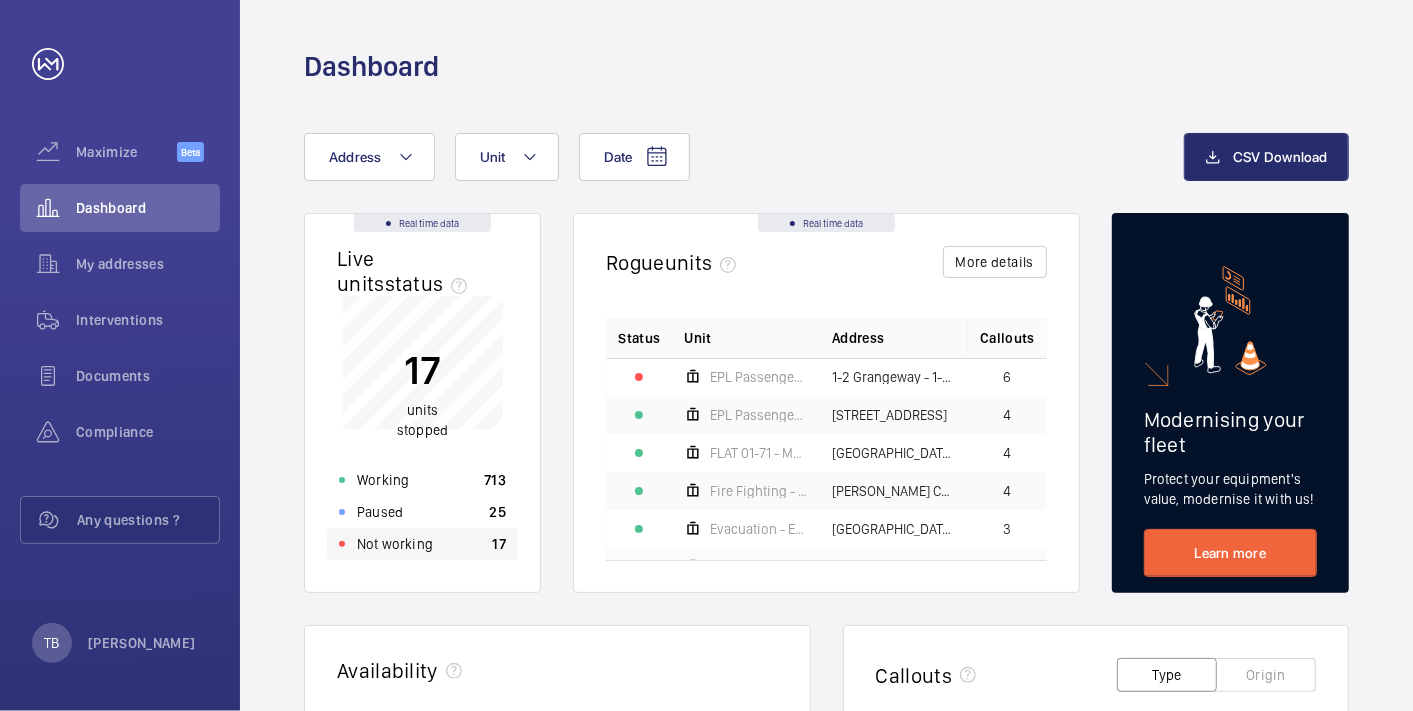 click on "Not working" 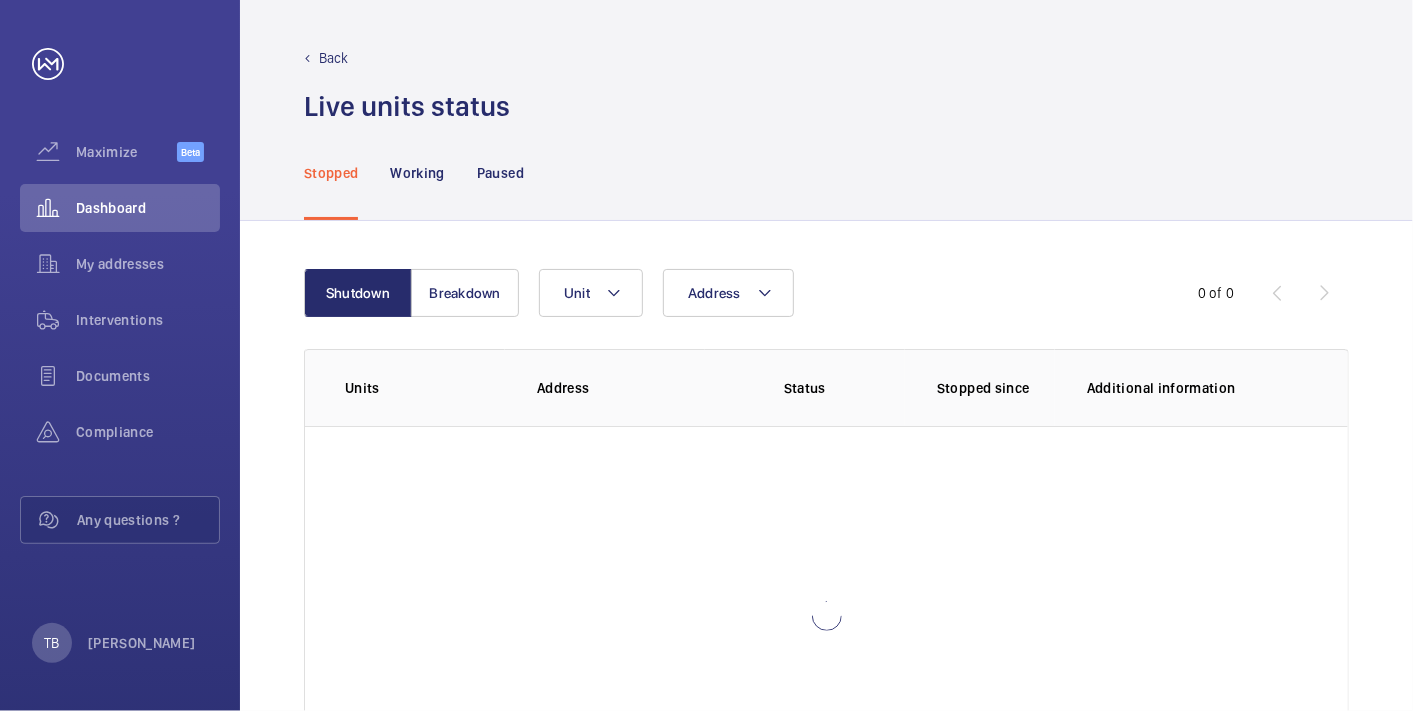 scroll, scrollTop: 142, scrollLeft: 0, axis: vertical 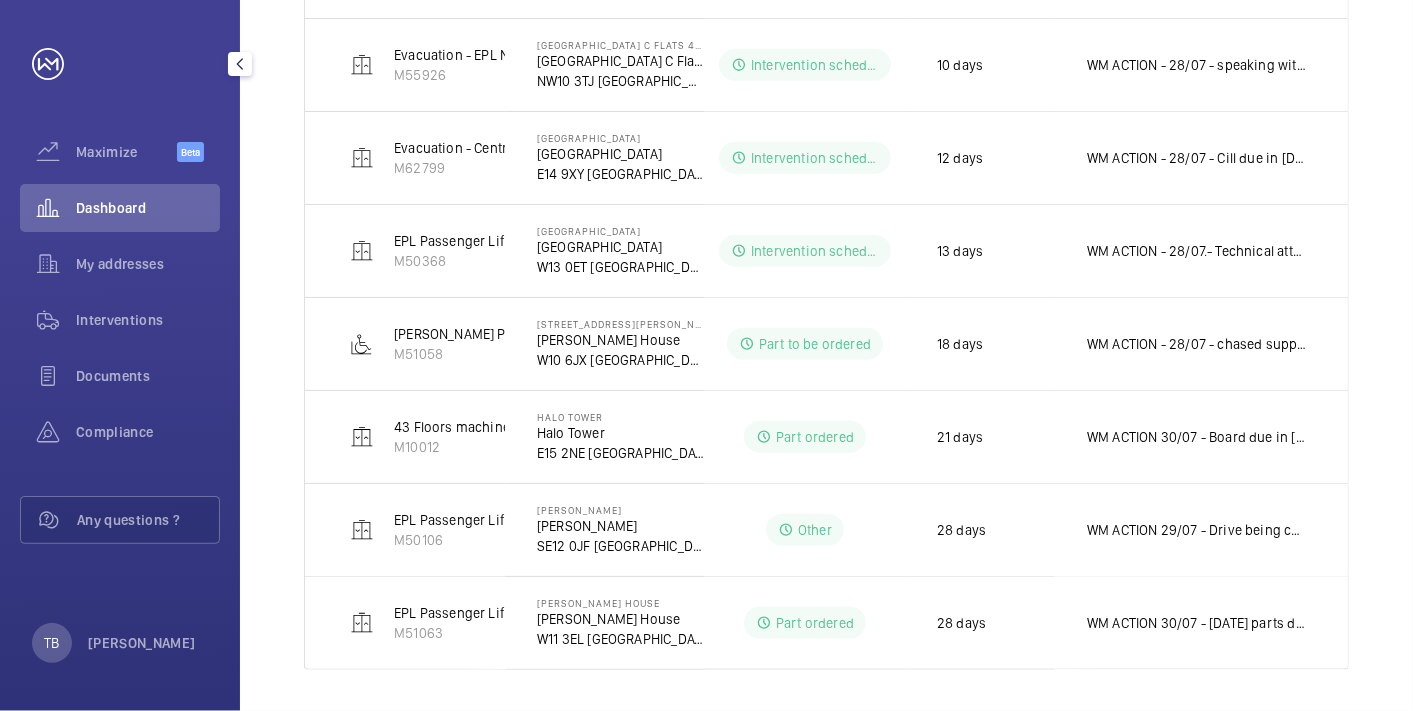 click on "Dashboard" 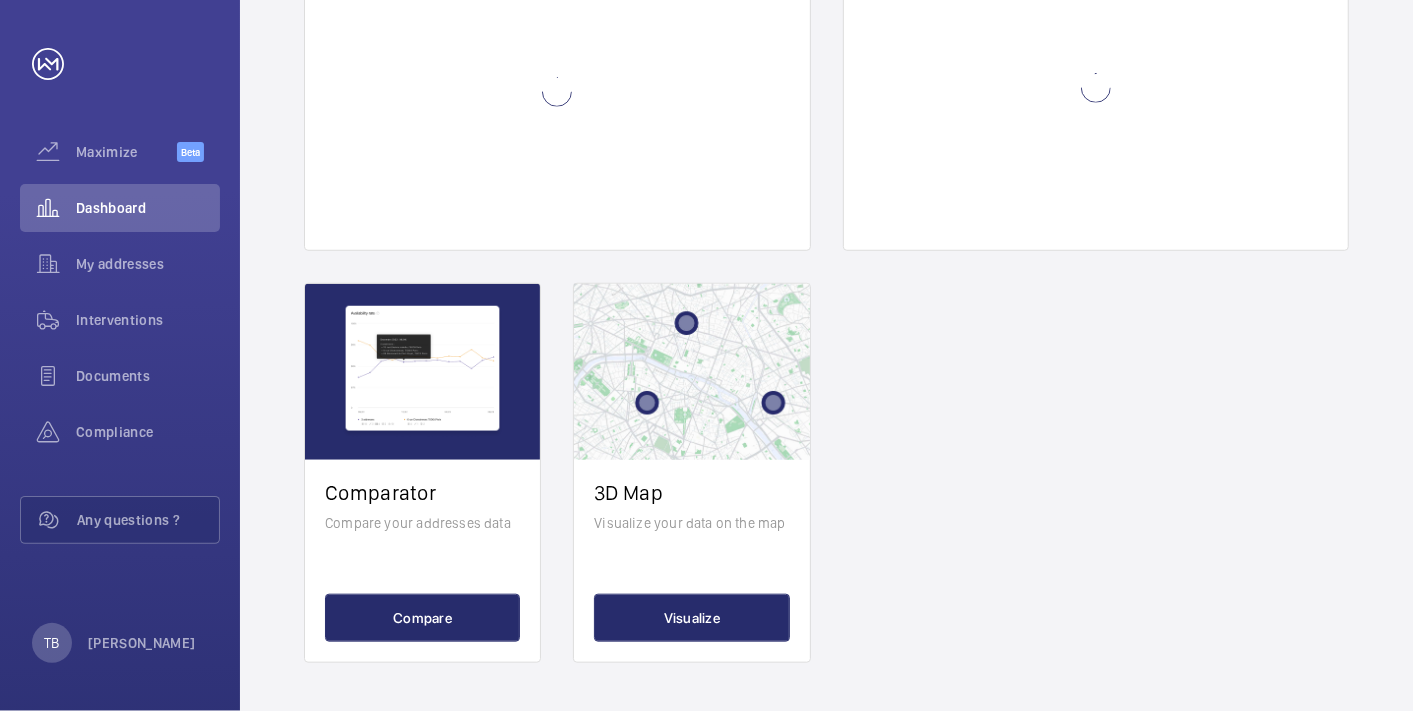 scroll, scrollTop: 0, scrollLeft: 0, axis: both 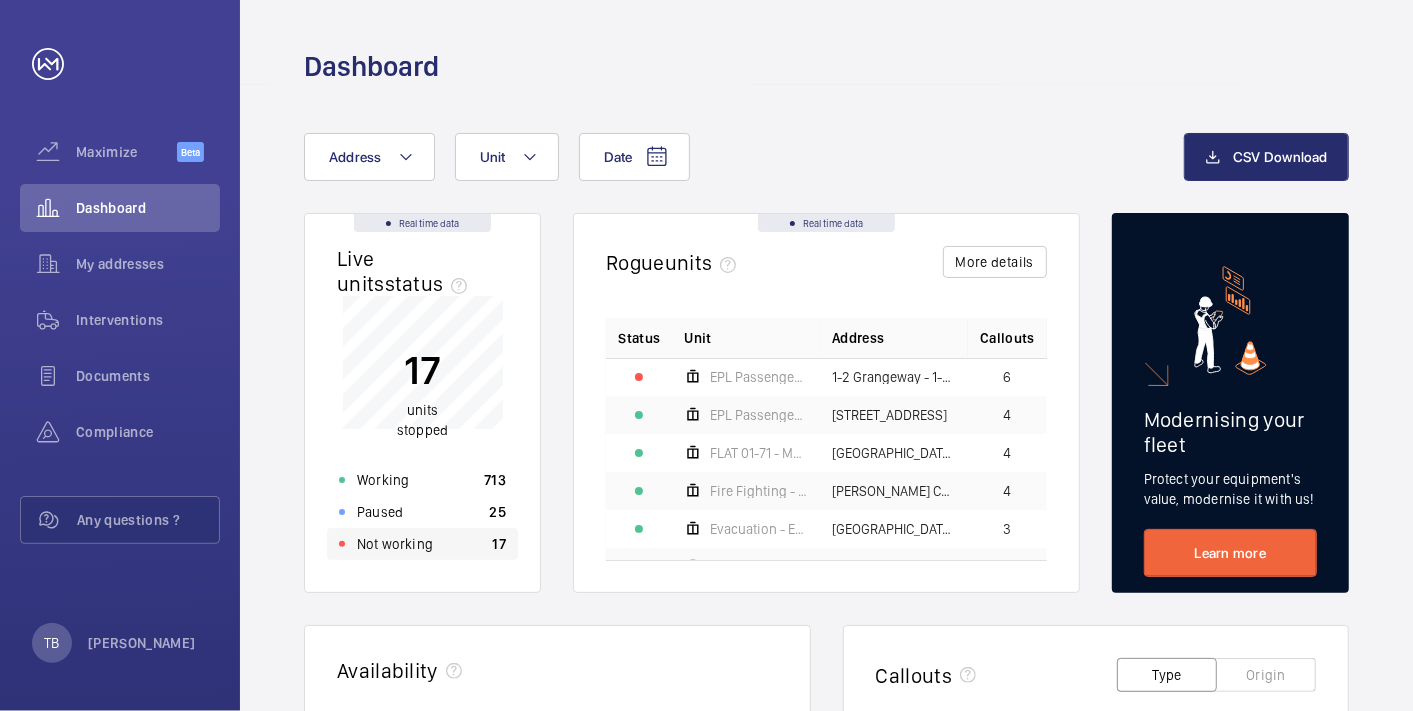 click on "Not working 17" 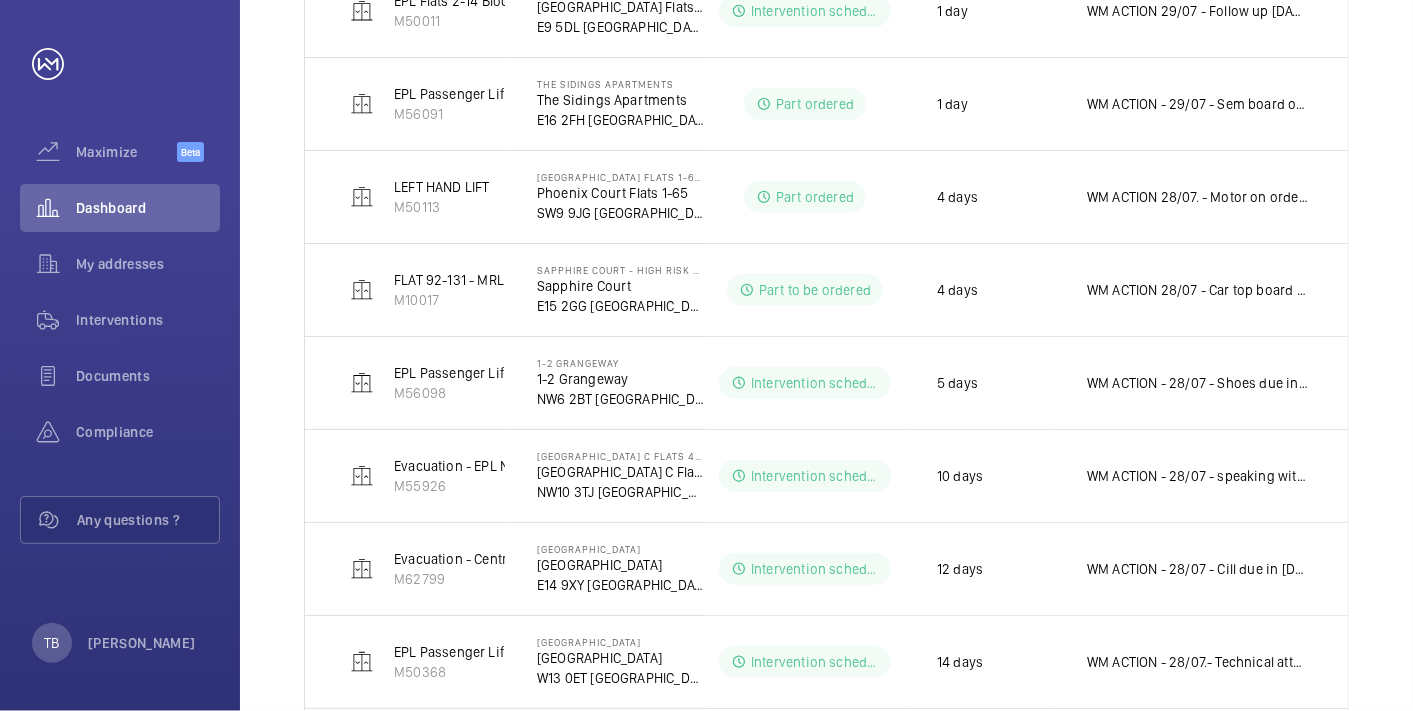 scroll, scrollTop: 1059, scrollLeft: 0, axis: vertical 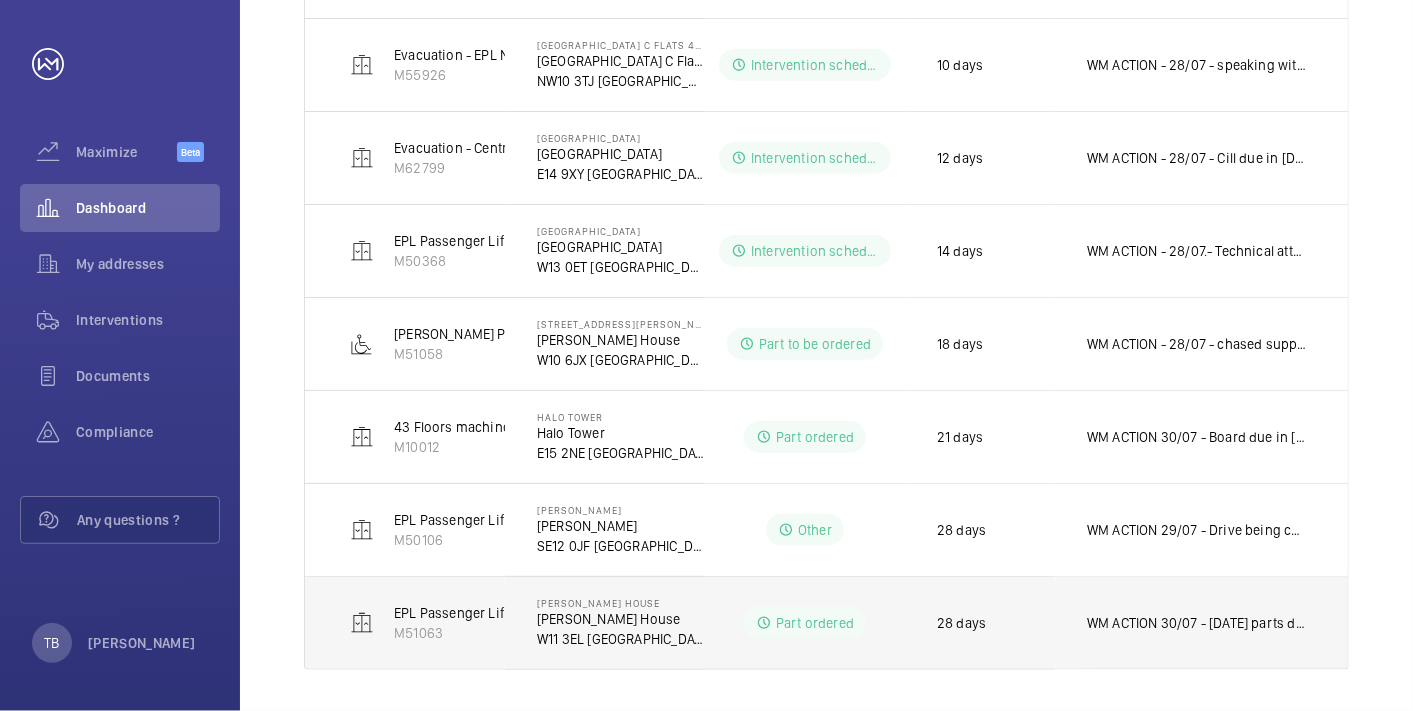 click on "WM ACTION 30/07 - [DATE] parts due in.
28/07 - Trying to improve on lead times
25/07 - Parts due in [DATE] - trying to improve with suppliers
22/07 - Chasing suppliers for better eta
17/07. - Door parts on order, ETA given was 3 weeks, [PERSON_NAME] has contacted a different supplier to reduce this ETA, update to follow shortly.
WM ACTION - 07/07 - Car gate contacts due in [DATE] - Parts due in [DATE] 8th
02/07 - Car gate contact parts required, sourcing eta" 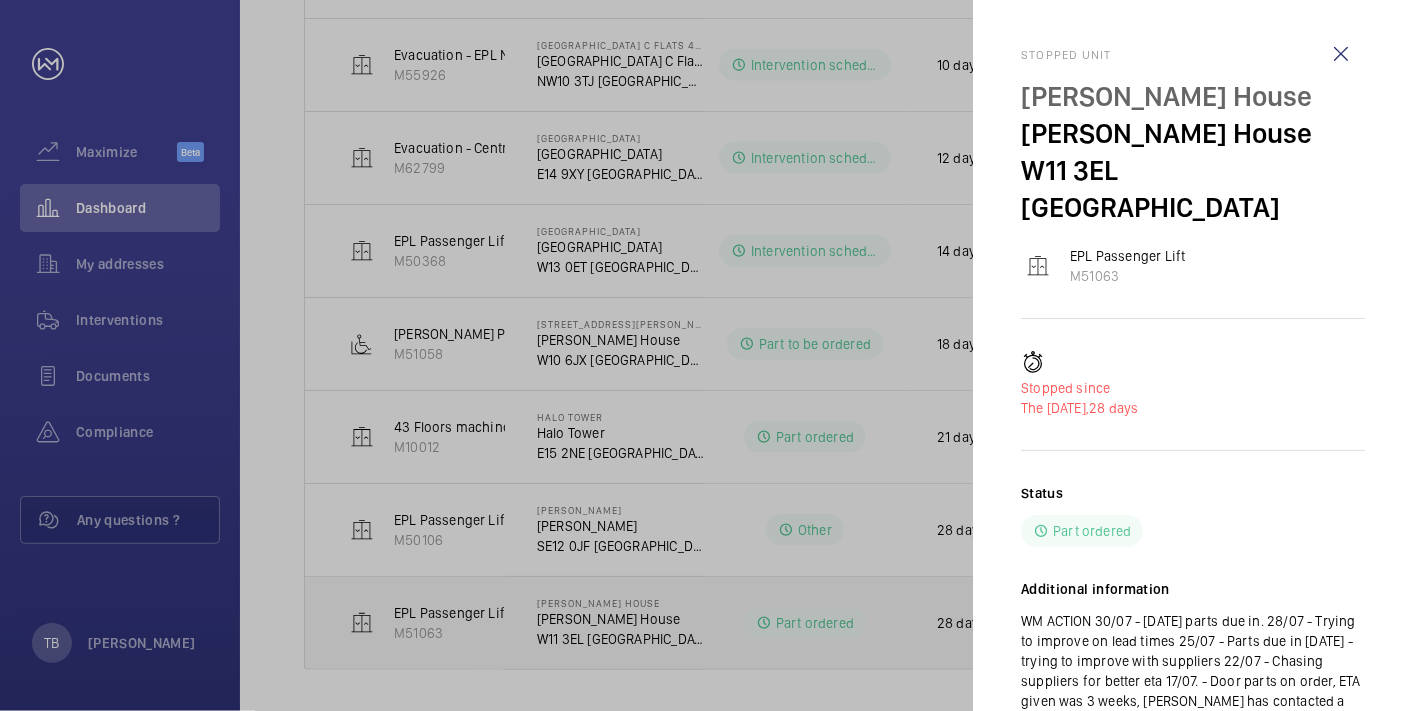 scroll, scrollTop: 122, scrollLeft: 0, axis: vertical 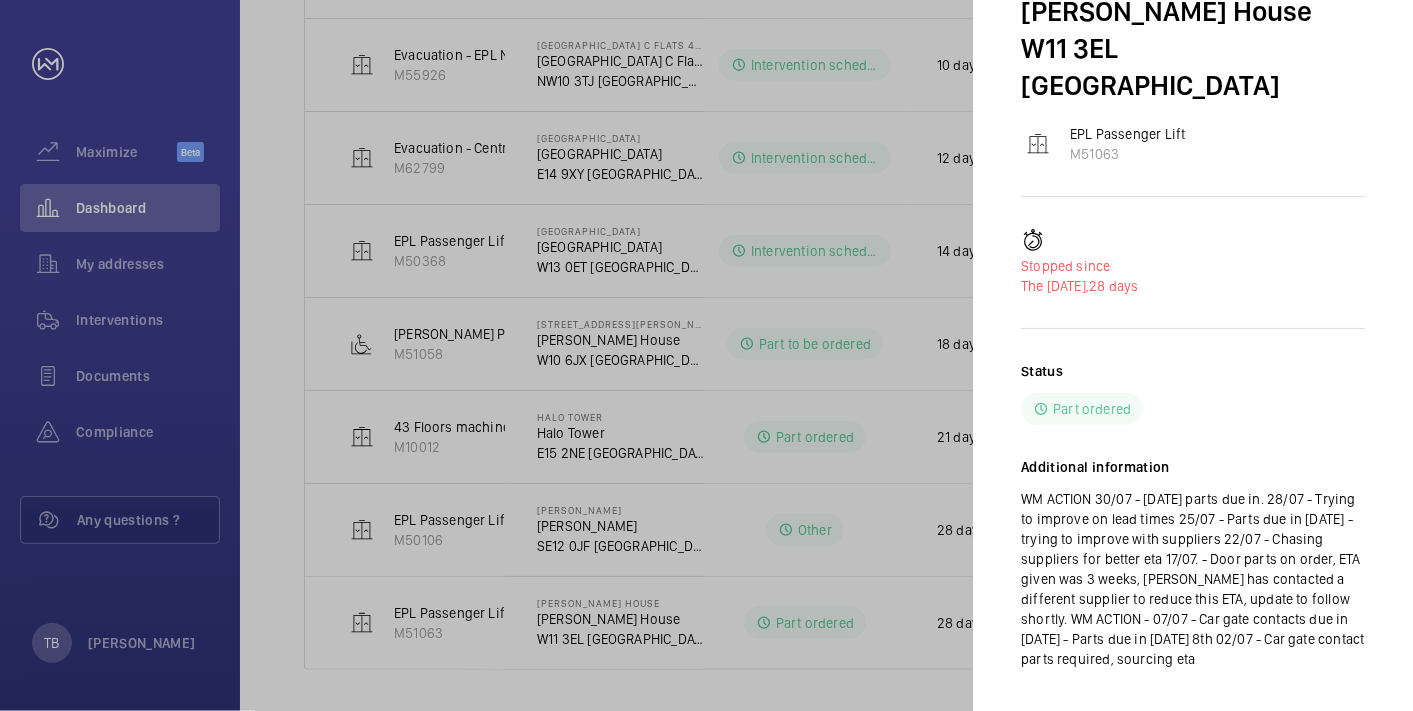 click 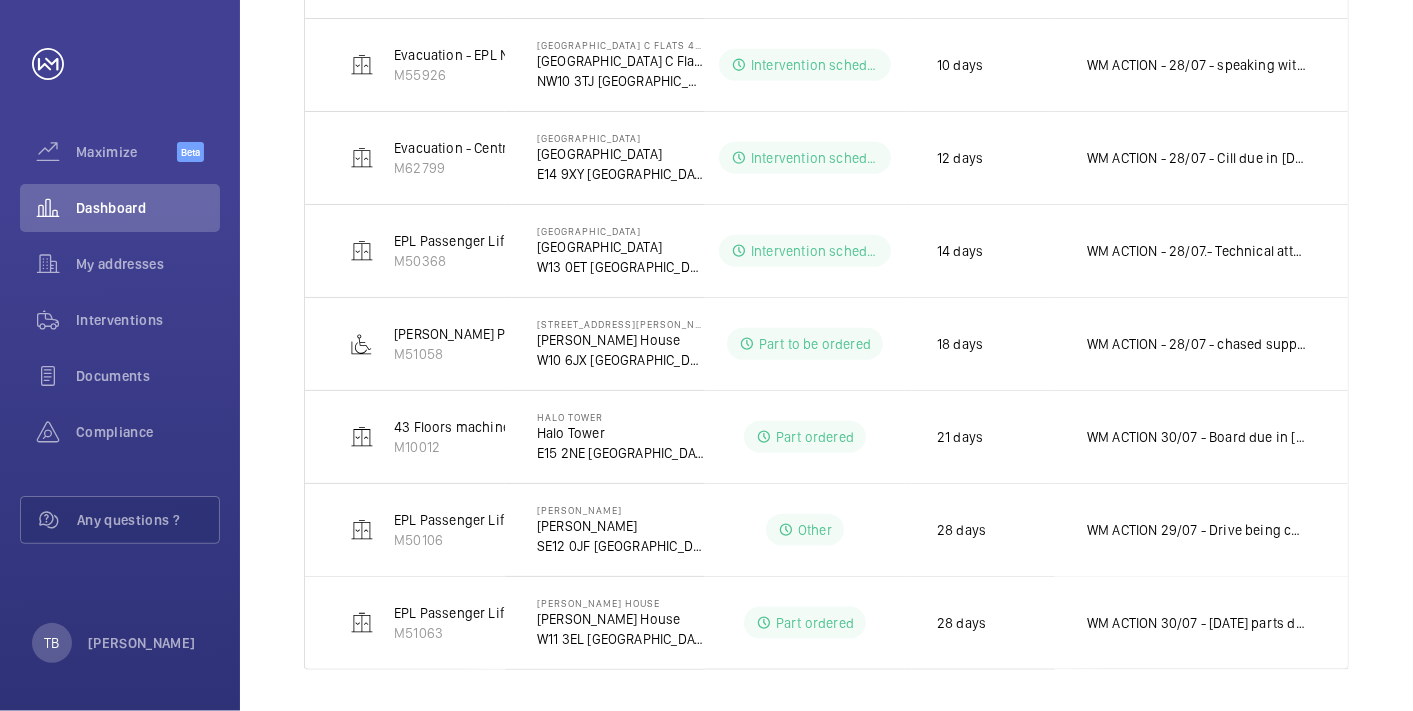 scroll, scrollTop: 0, scrollLeft: 0, axis: both 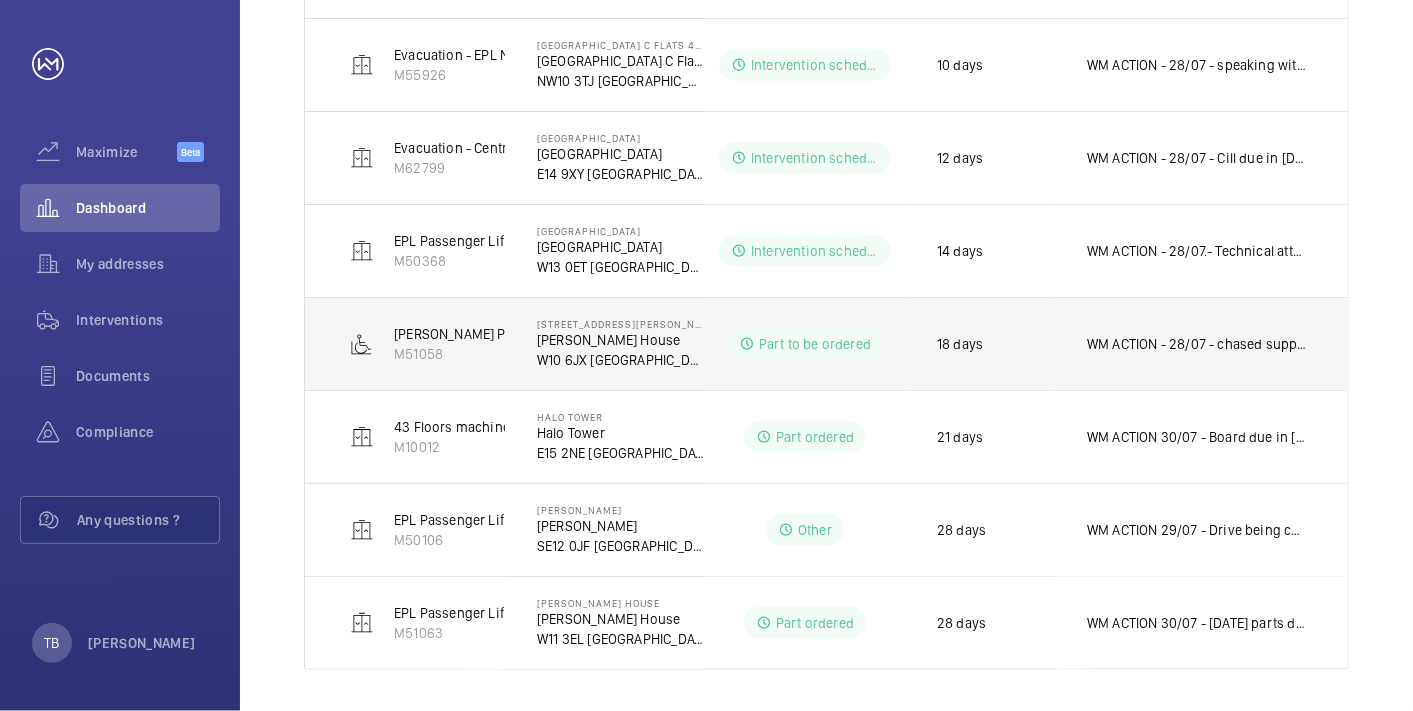 click on "WM ACTION - 28/07 - chased supplier, will escalate this further
25/07 - Awaiting eta on parts
22/07 - Speaking with manufactures direct.
21/07 - Lock and prong required, chasing eta" 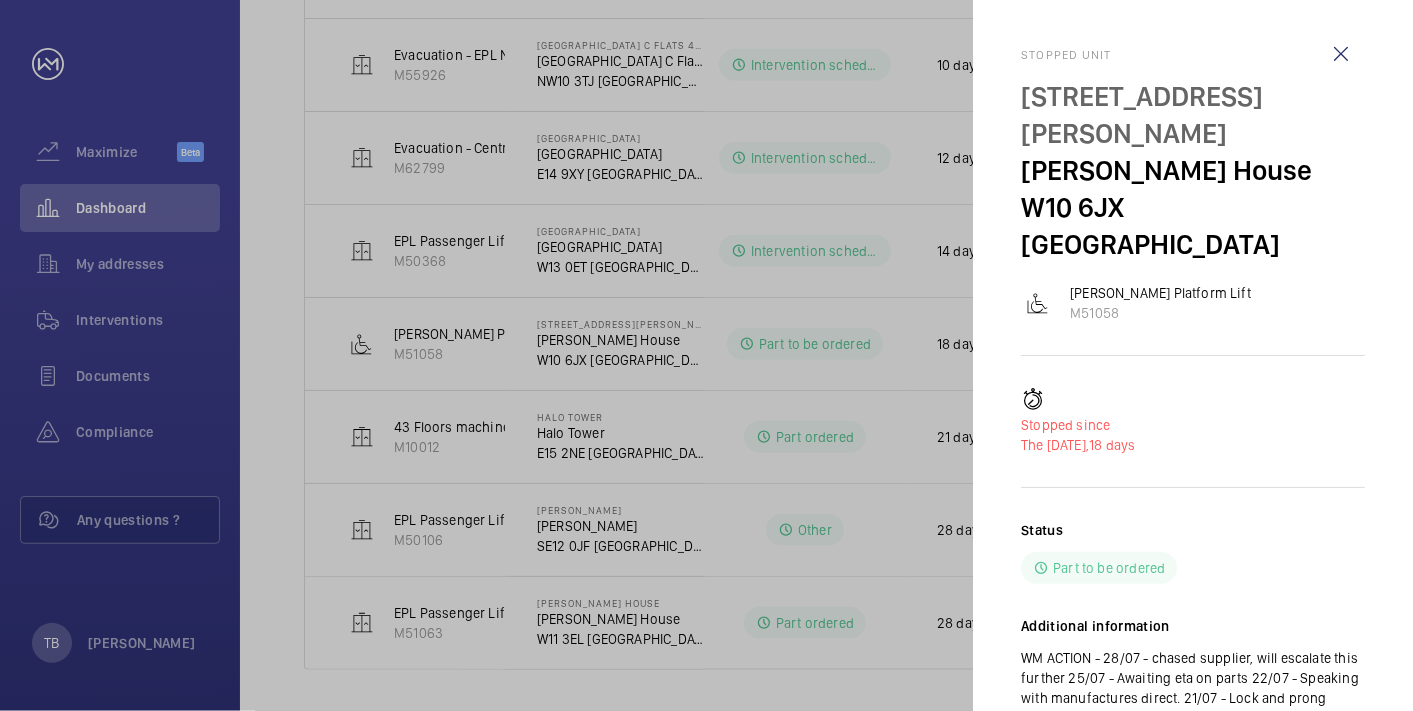 click 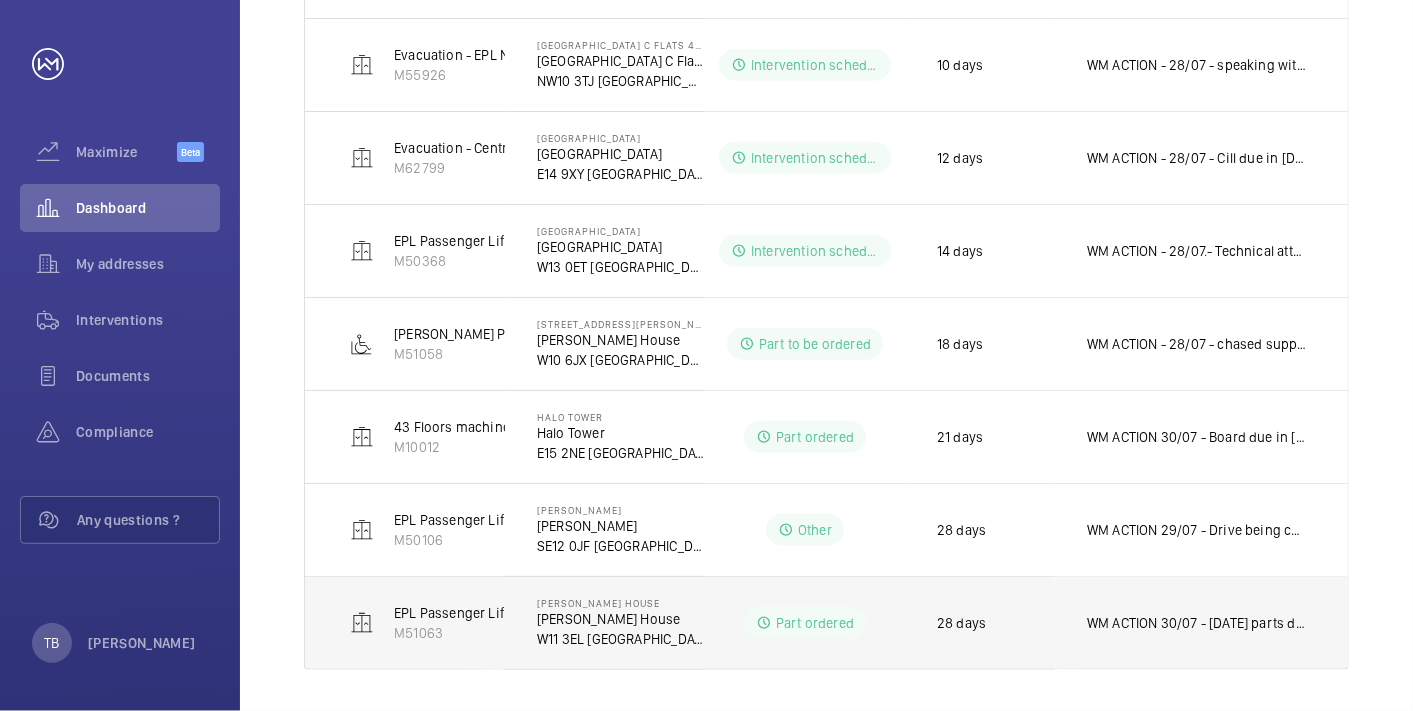 click on "WM ACTION 30/07 - [DATE] parts due in.
28/07 - Trying to improve on lead times
25/07 - Parts due in [DATE] - trying to improve with suppliers
22/07 - Chasing suppliers for better eta
17/07. - Door parts on order, ETA given was 3 weeks, [PERSON_NAME] has contacted a different supplier to reduce this ETA, update to follow shortly.
WM ACTION - 07/07 - Car gate contacts due in [DATE] - Parts due in [DATE] 8th
02/07 - Car gate contact parts required, sourcing eta" 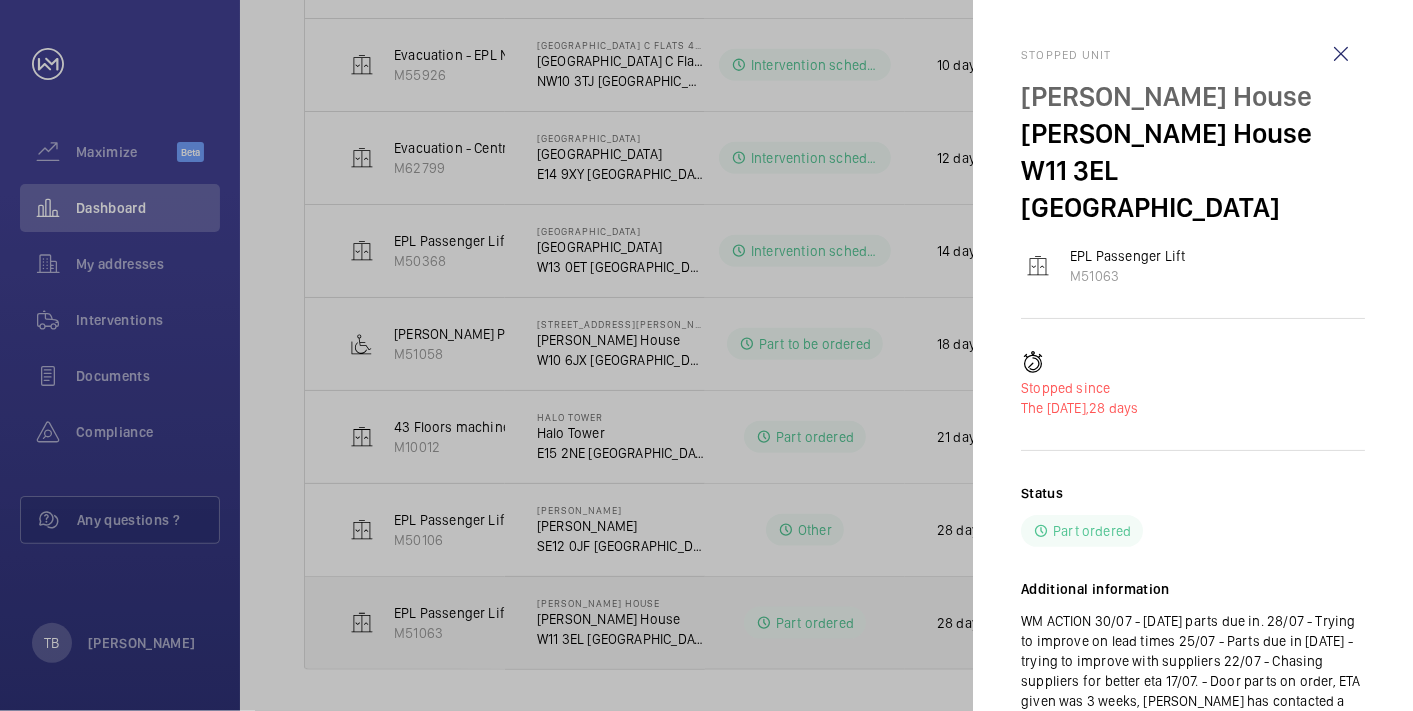 scroll, scrollTop: 122, scrollLeft: 0, axis: vertical 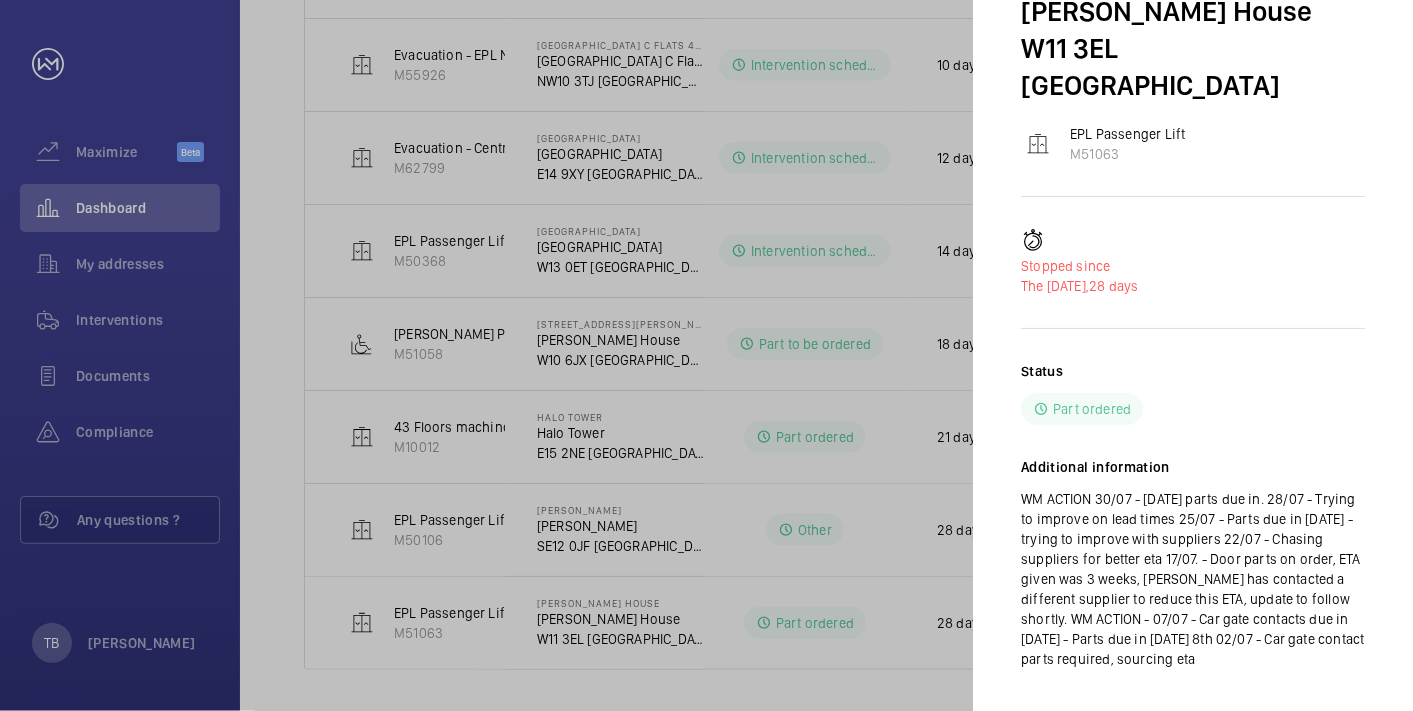 click 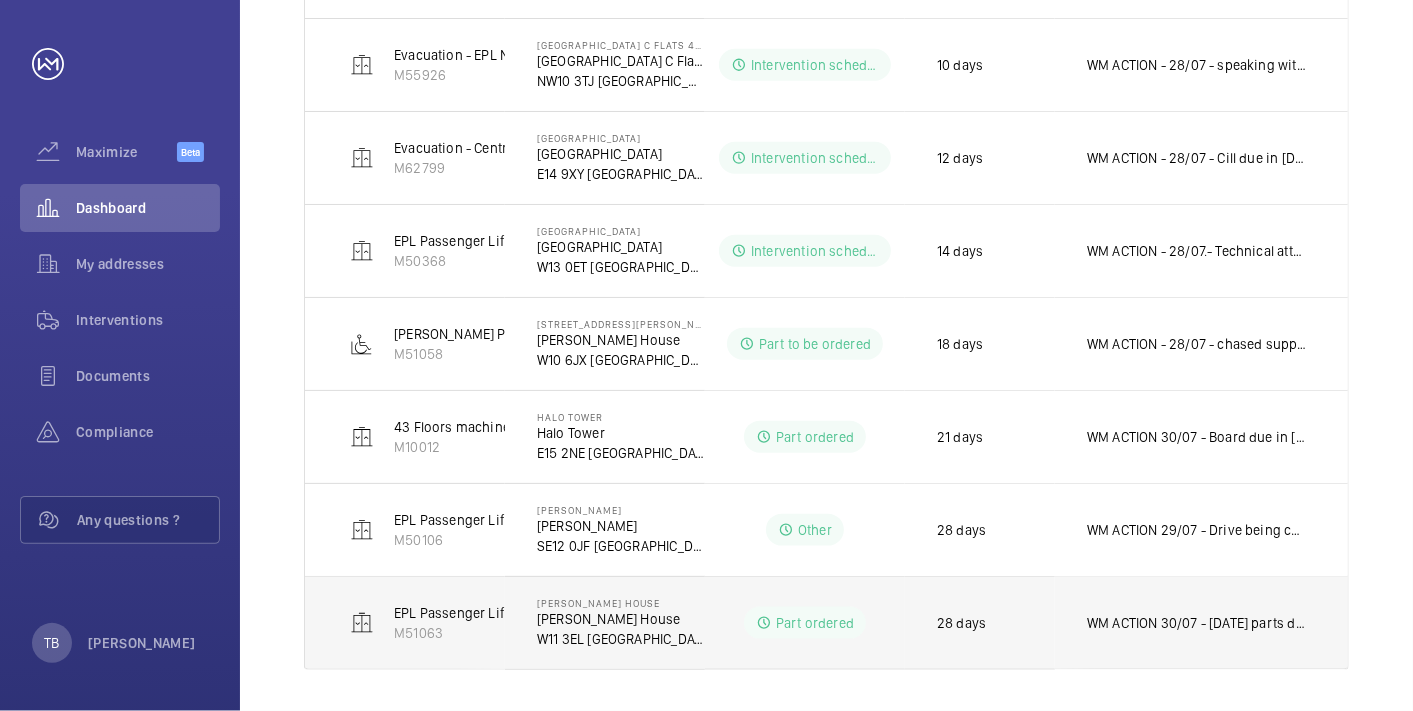 click on "WM ACTION 30/07 - [DATE] parts due in.
28/07 - Trying to improve on lead times
25/07 - Parts due in [DATE] - trying to improve with suppliers
22/07 - Chasing suppliers for better eta
17/07. - Door parts on order, ETA given was 3 weeks, [PERSON_NAME] has contacted a different supplier to reduce this ETA, update to follow shortly.
WM ACTION - 07/07 - Car gate contacts due in [DATE] - Parts due in [DATE] 8th
02/07 - Car gate contact parts required, sourcing eta" 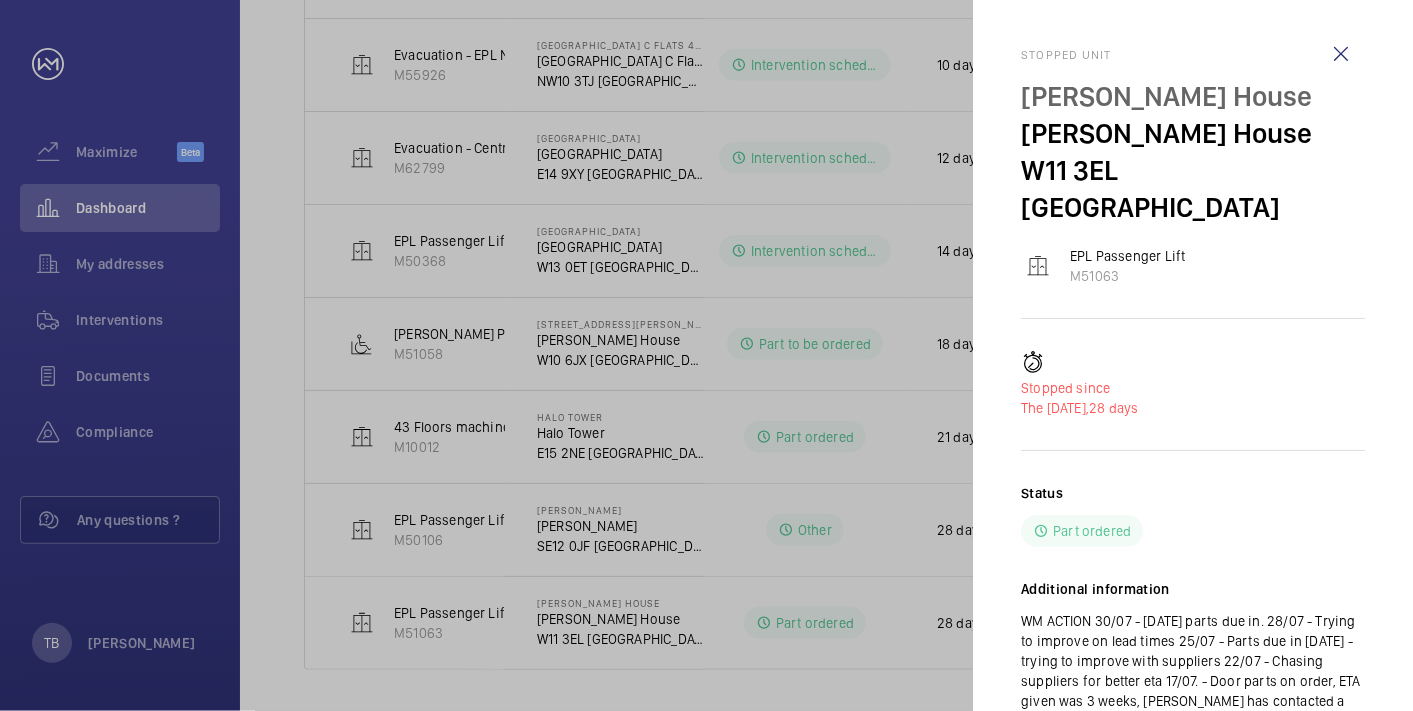 scroll, scrollTop: 73, scrollLeft: 0, axis: vertical 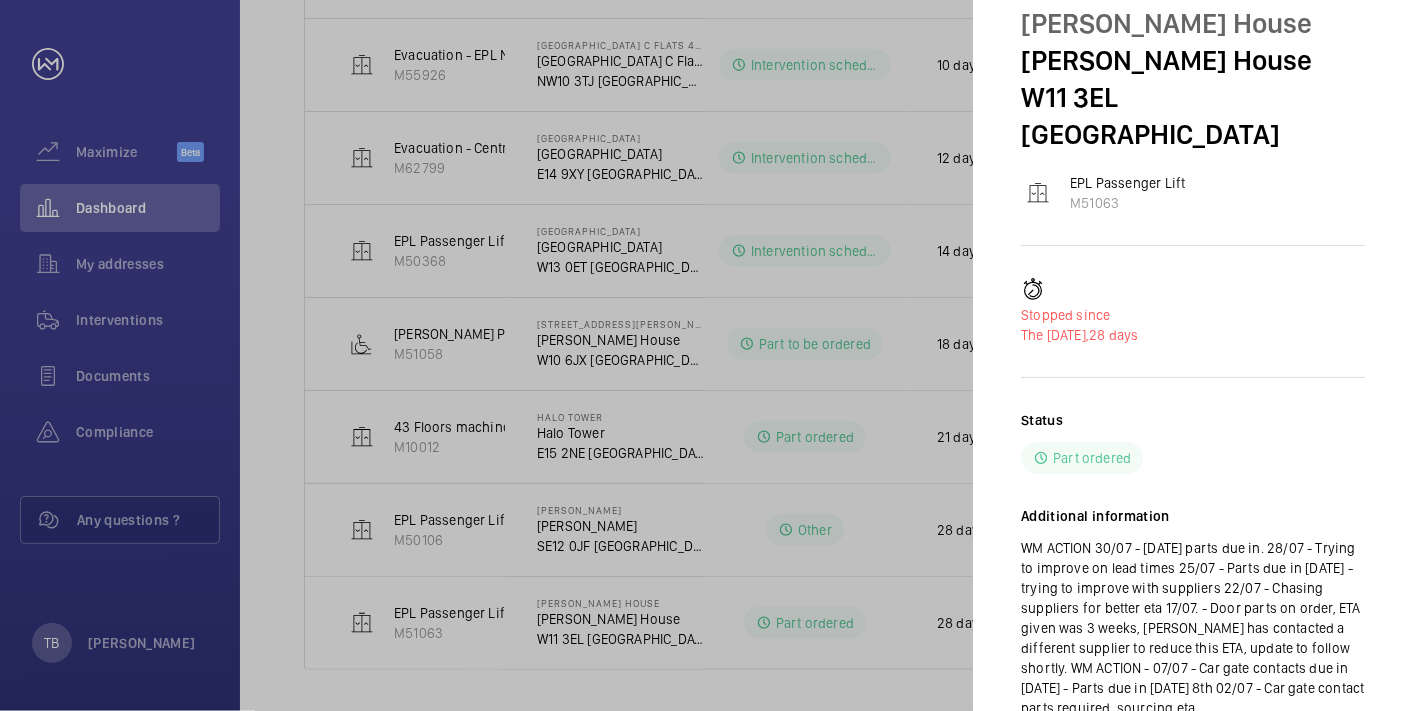 click 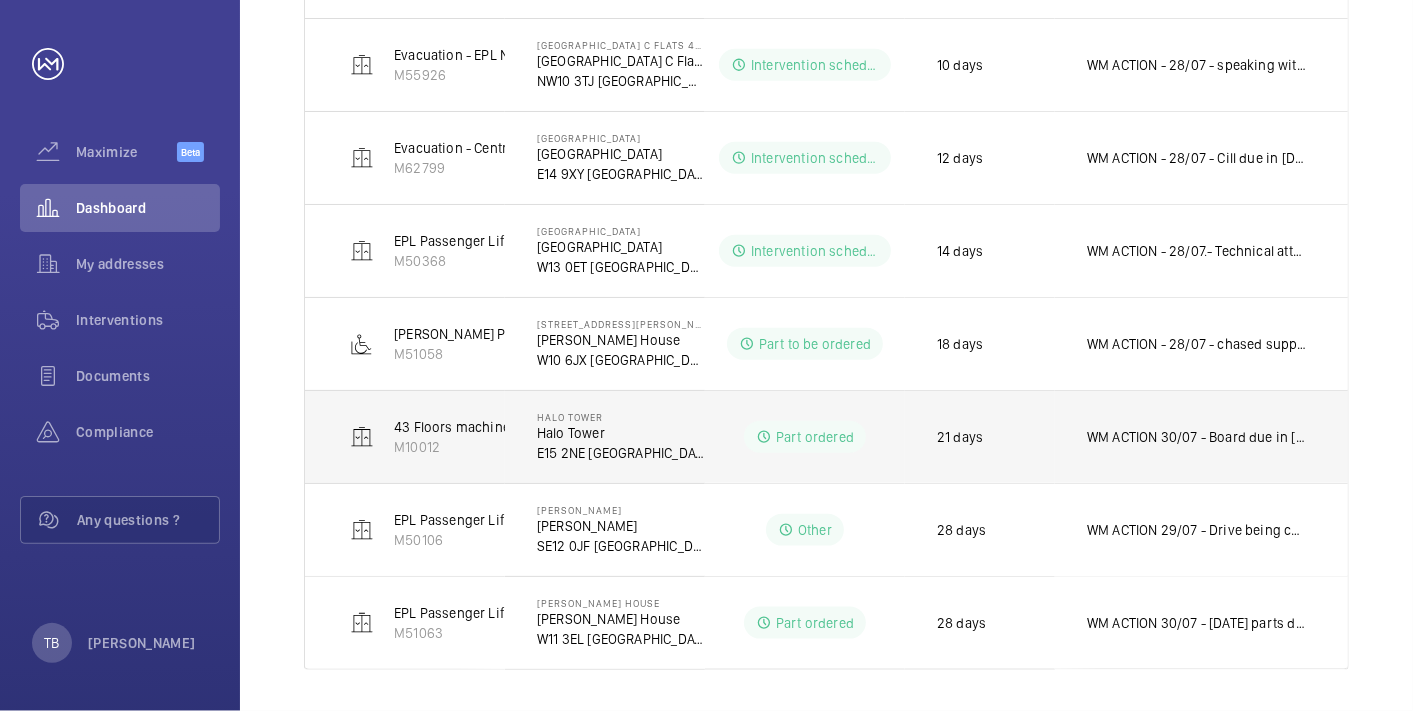 scroll, scrollTop: 0, scrollLeft: 0, axis: both 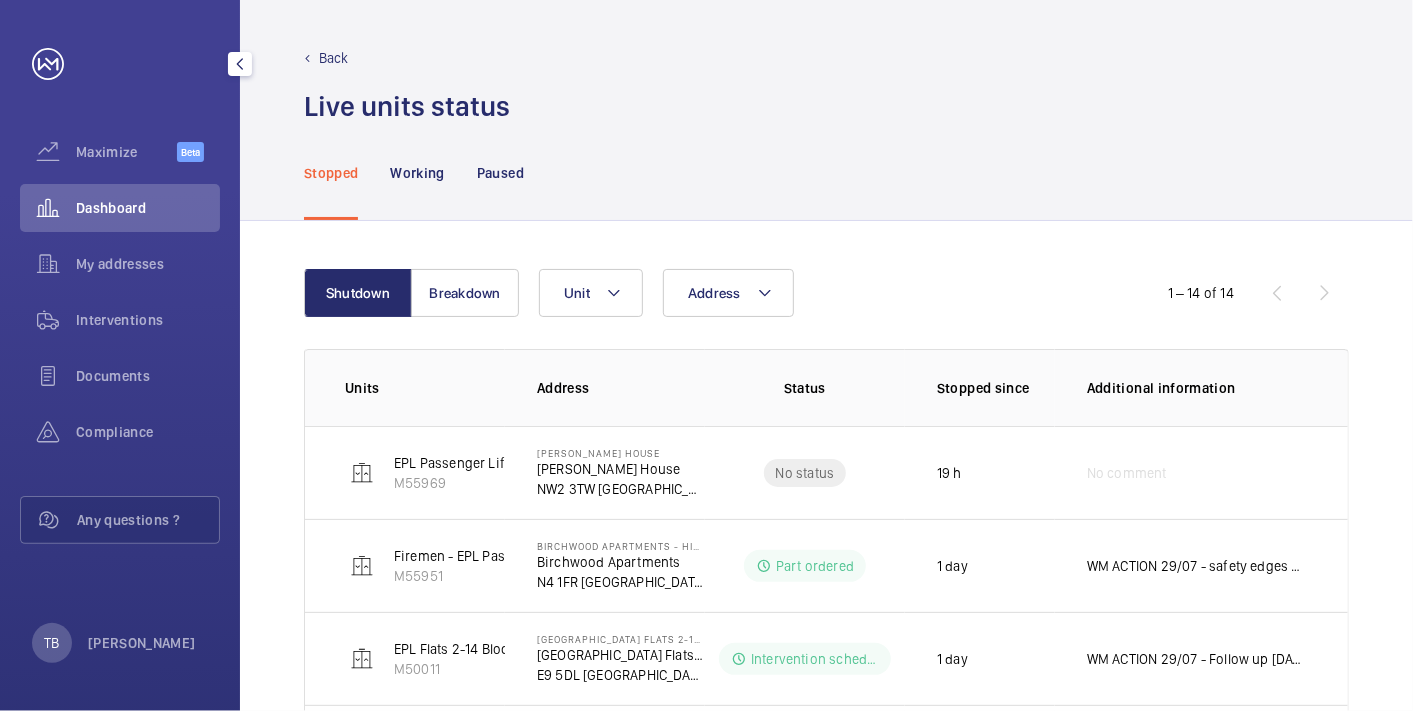 click on "Dashboard" 